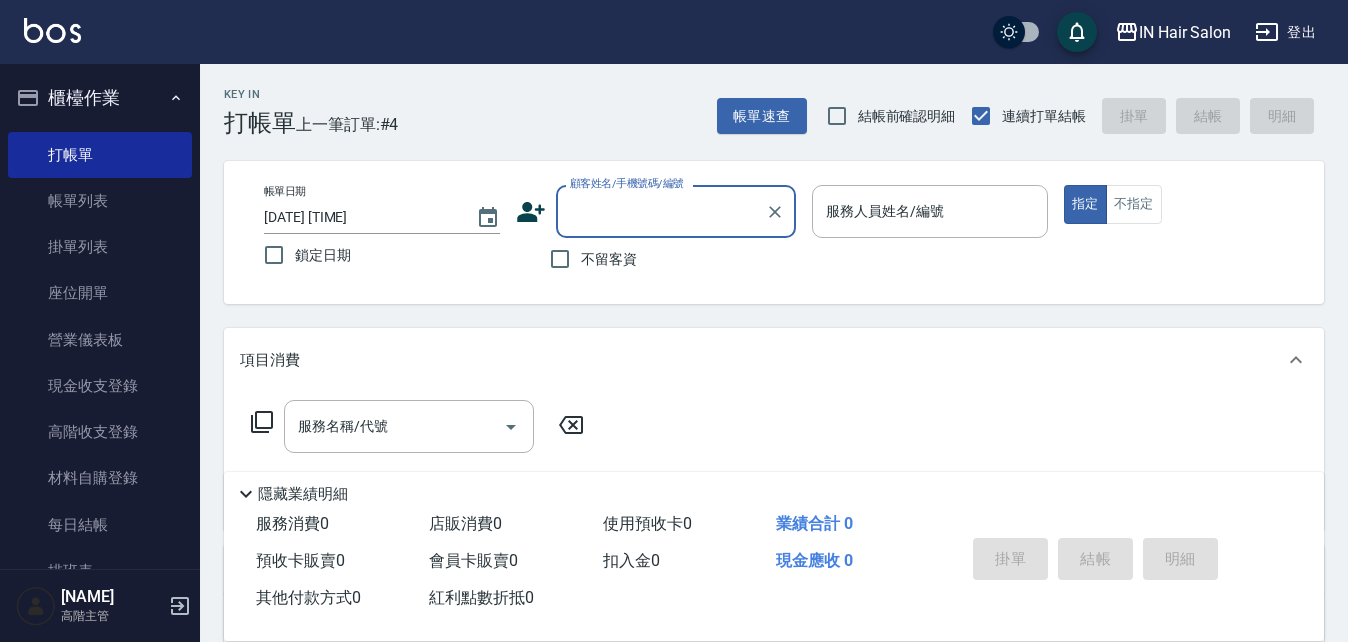 scroll, scrollTop: 0, scrollLeft: 0, axis: both 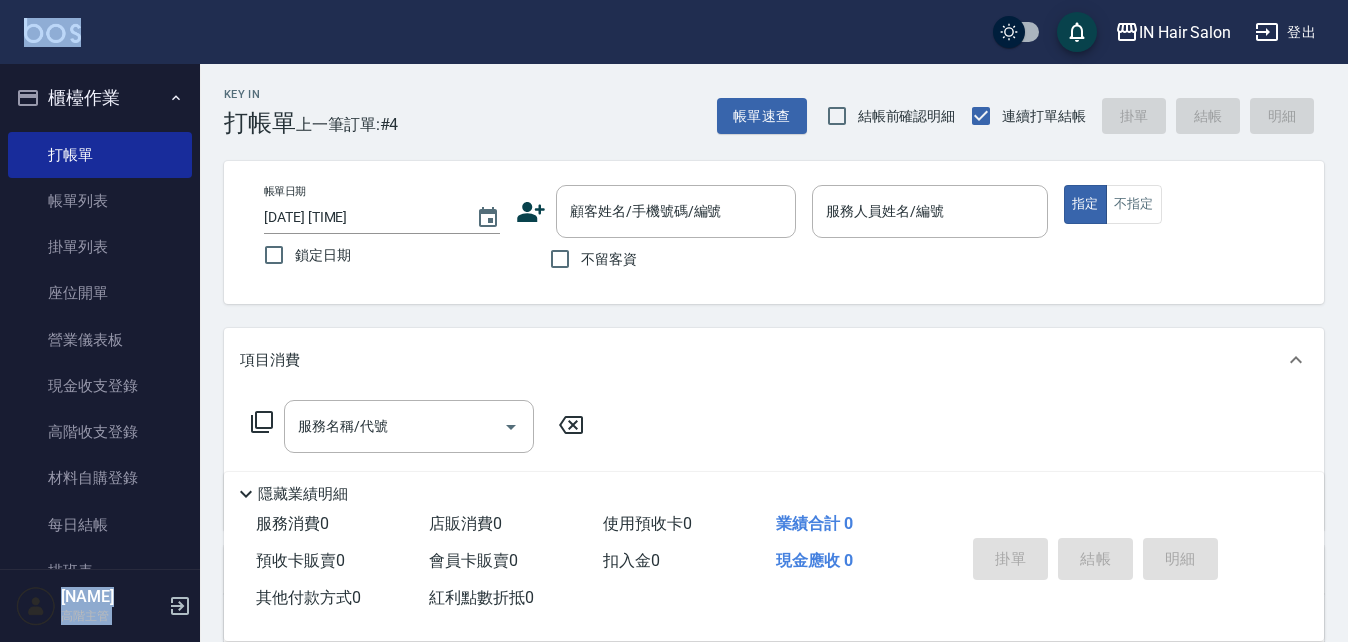 click on "[COMPANY] 登出 櫃檯作業 打帳單 帳單列表 掛單列表 座位開單 營業儀表板 現金收支登錄 高階收支登錄 材料自購登錄 每日結帳 排班表 現場電腦打卡 掃碼打卡 預約管理 預約管理 單日預約紀錄 單週預約紀錄 報表及分析 報表目錄 消費分析儀表板 店家區間累計表 店家日報表 店家排行榜 互助日報表 互助月報表 互助排行榜 互助點數明細 互助業績報表 全店業績分析表 每日業績分析表 營業統計分析表 營業項目月分析表 設計師業績表 設計師日報表 設計師業績分析表 設計師業績月報表 設計師抽成報表 設計師排行榜 商品銷售排行榜 商品消耗明細 商品進銷貨報表 商品庫存表 商品庫存盤點表 會員卡銷售報表 服務扣項明細表 單一服務項目查詢 店販抽成明細 店販分類抽成明細 顧客入金餘額表 顧客卡券餘額表 每日非現金明細 每日收支明細 收支分類明細表 收支匯款表 [NUMBER]" at bounding box center (674, 489) 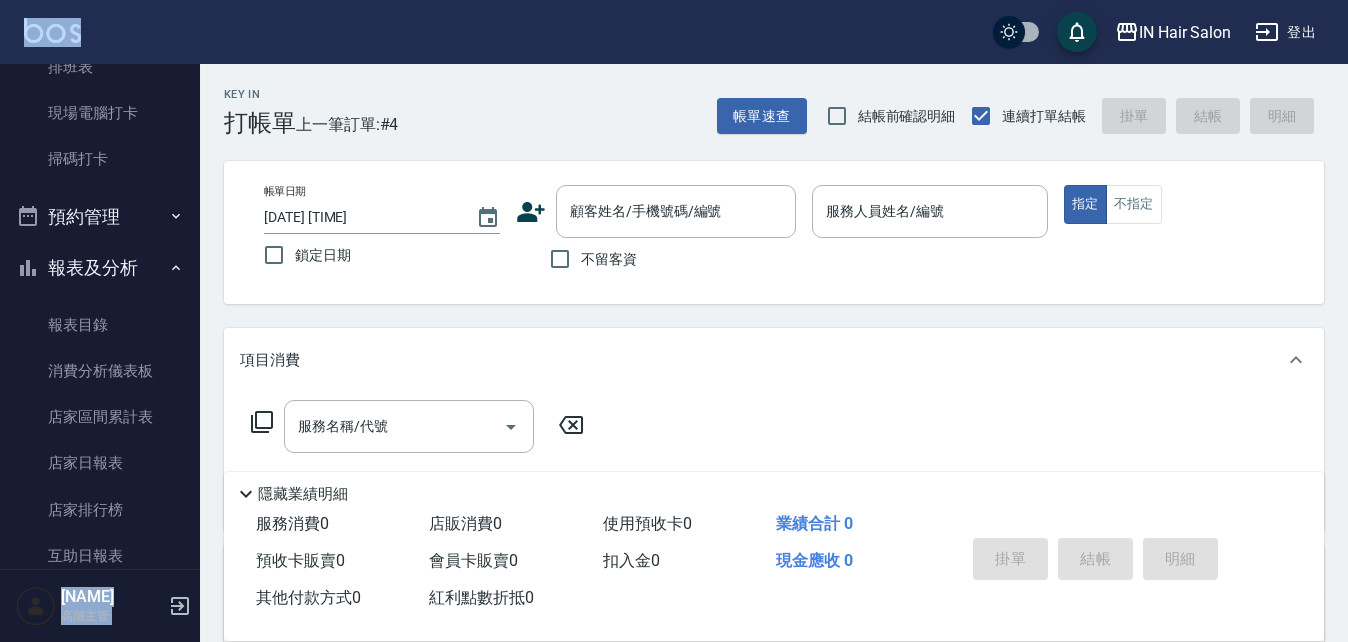 scroll, scrollTop: 500, scrollLeft: 0, axis: vertical 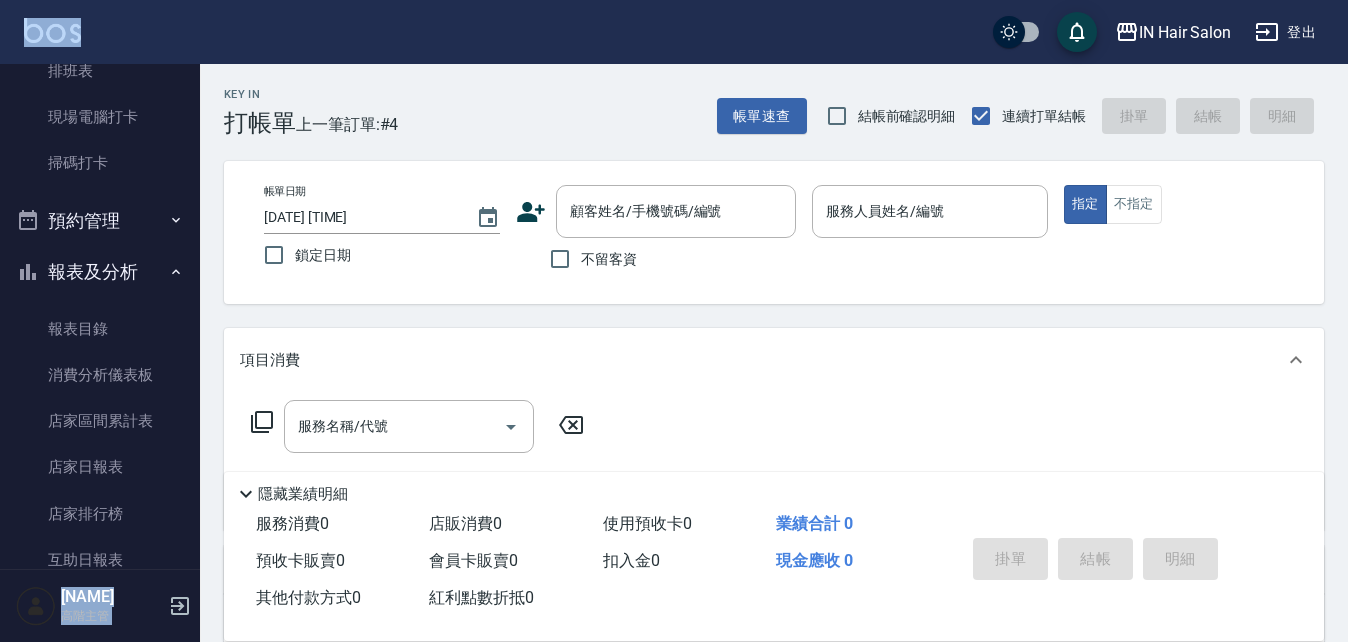 click 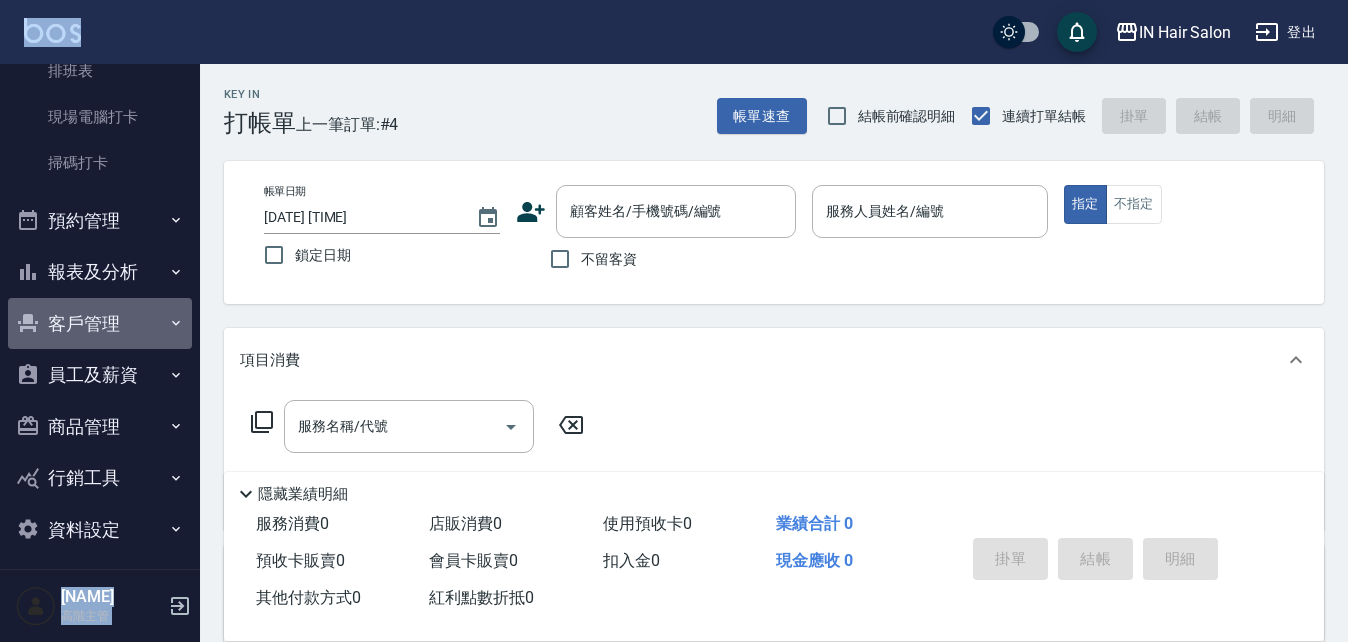 click on "客戶管理" at bounding box center [100, 324] 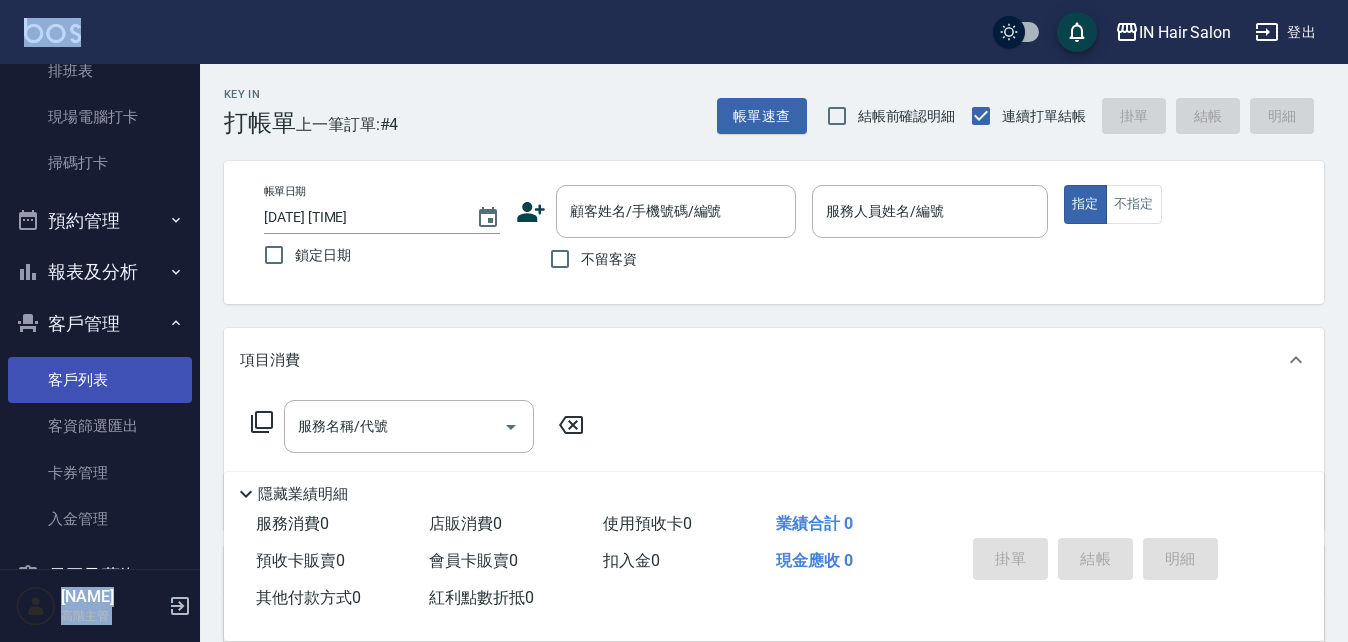 click on "客戶列表" at bounding box center [100, 380] 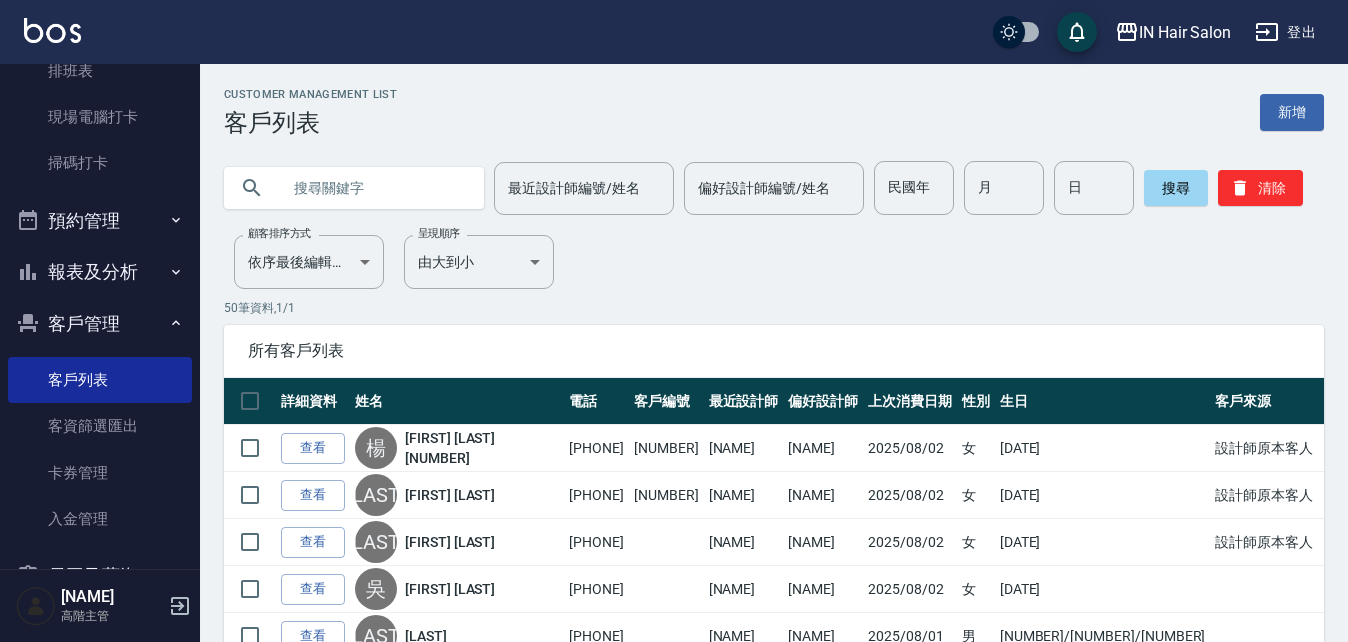 click at bounding box center (374, 188) 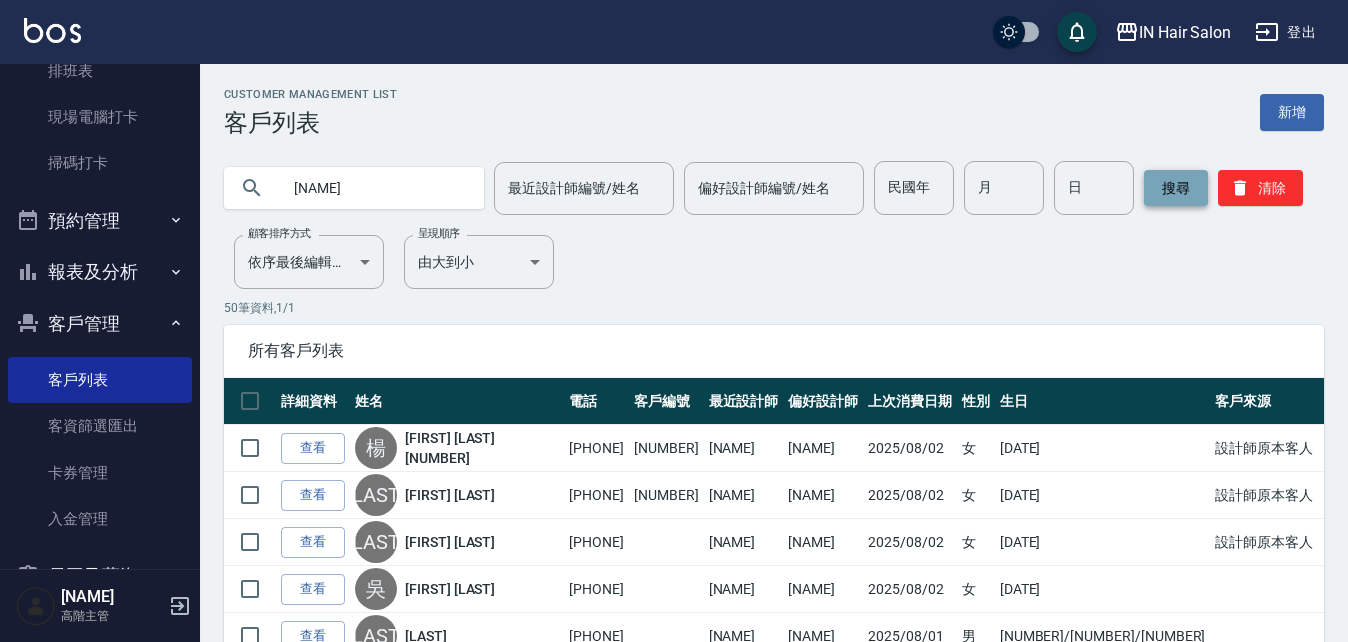 type on "[NAME]" 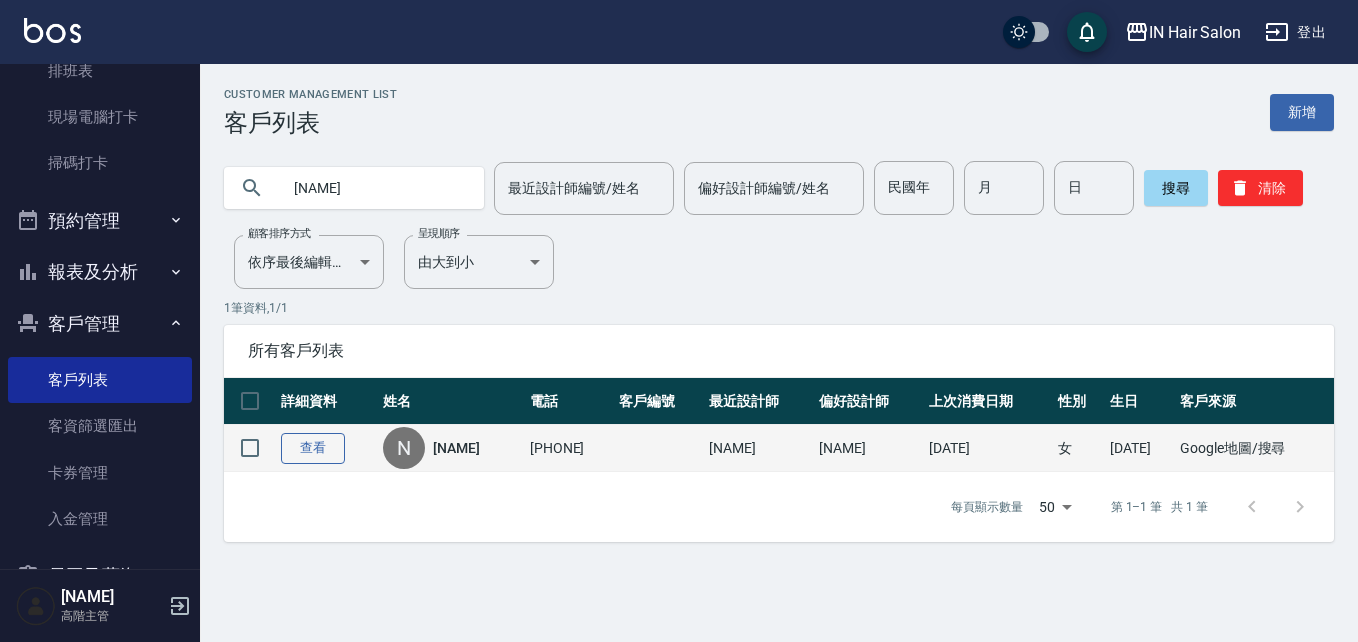 click on "查看" at bounding box center [313, 448] 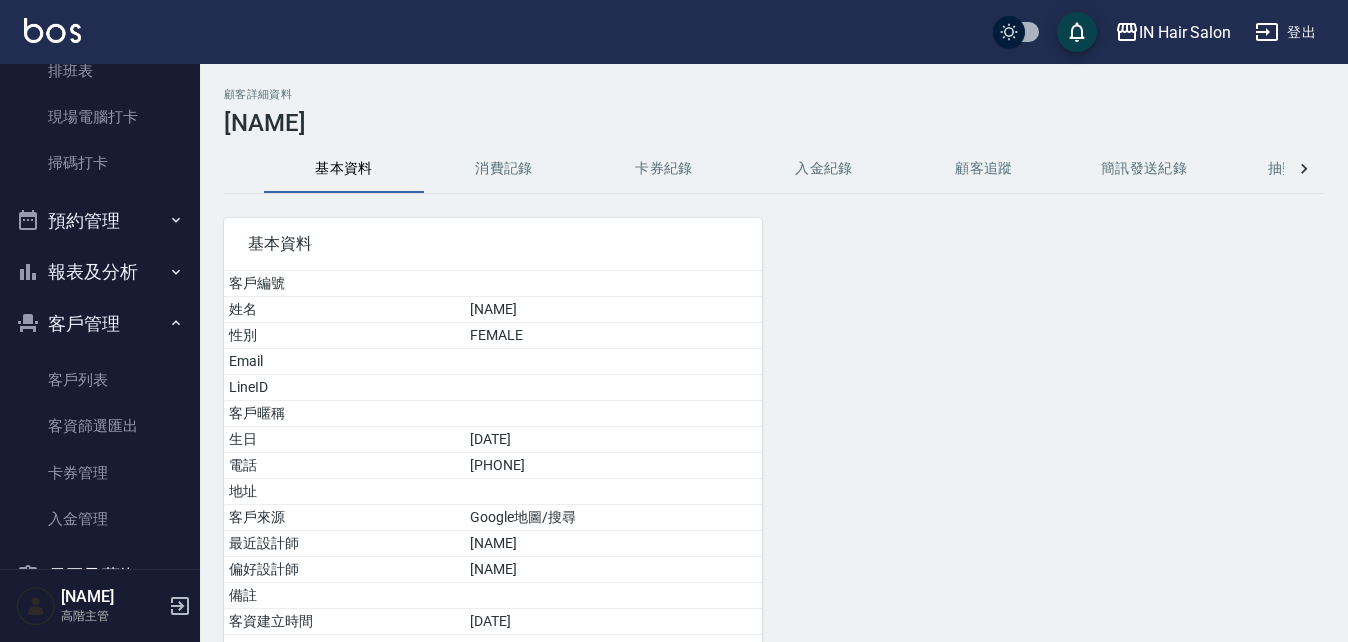 click on "消費記錄" at bounding box center [504, 169] 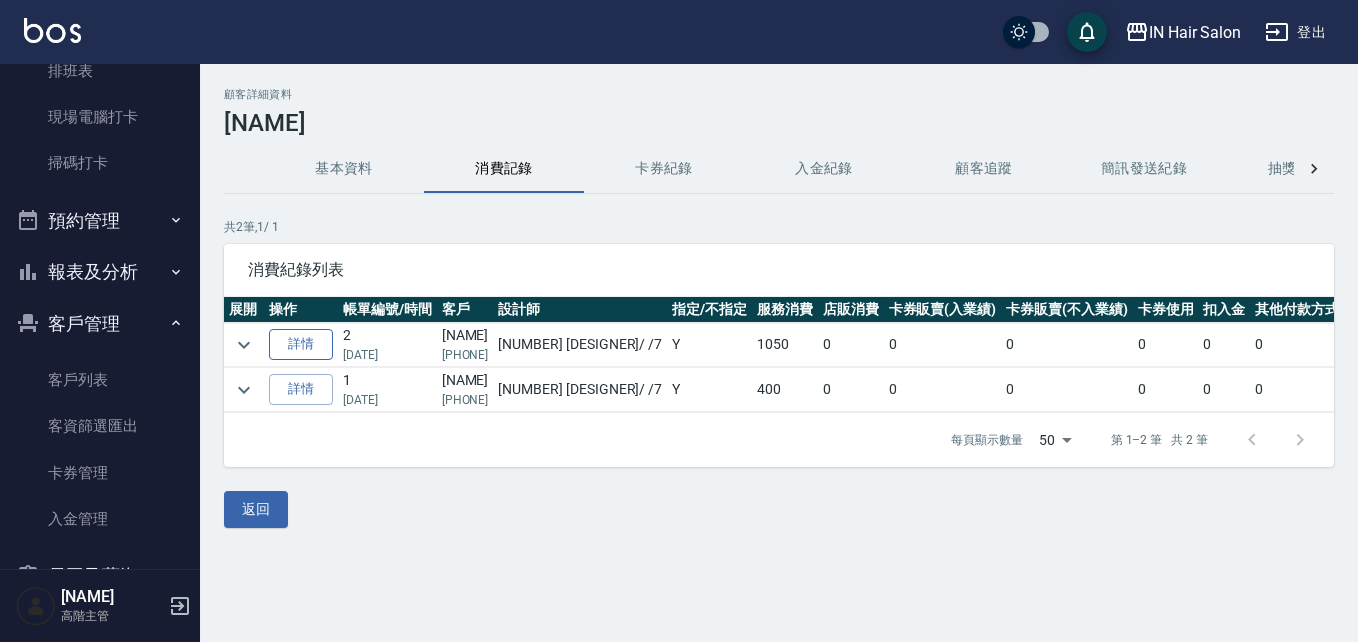 click on "詳情" at bounding box center (301, 344) 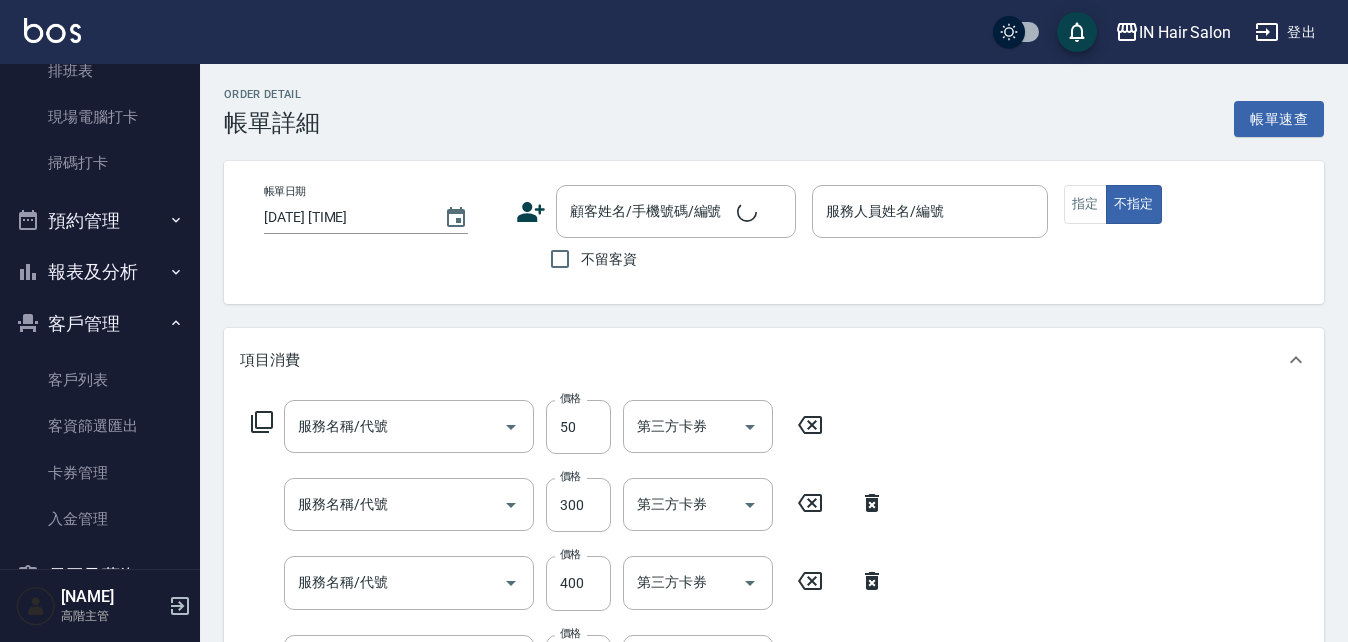 type on "[DATE] [TIME]" 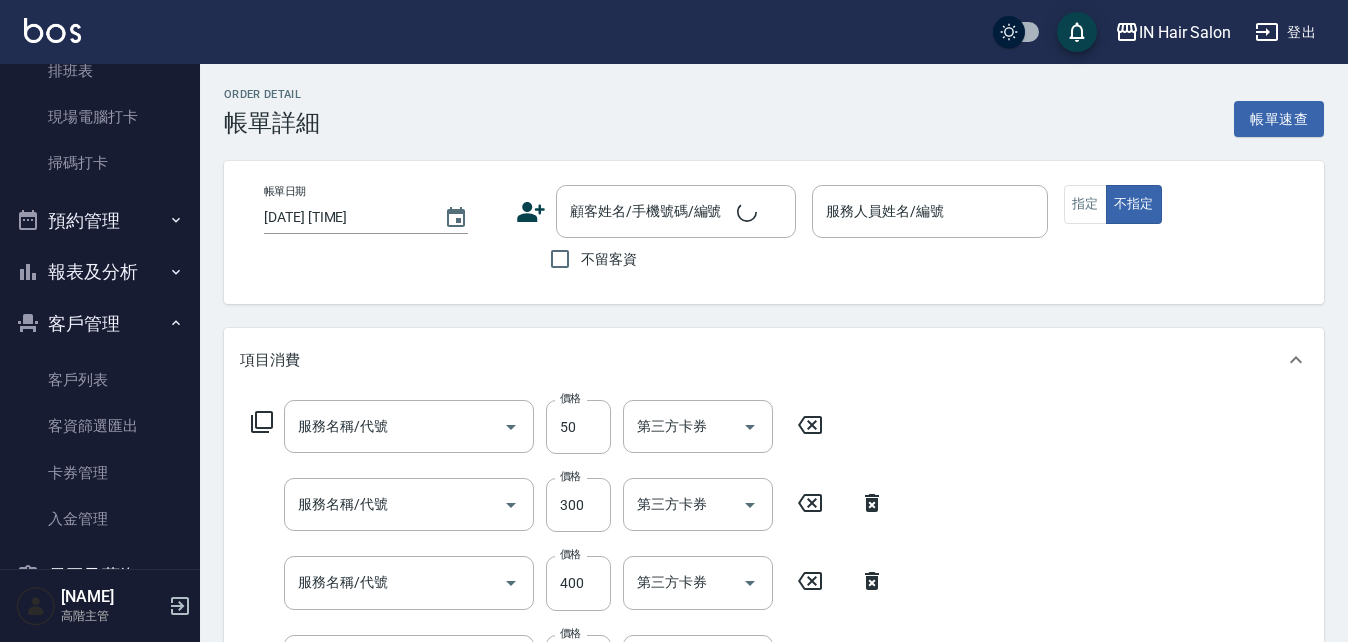 type on "[NUMBER] [DESIGNER] [NAME]" 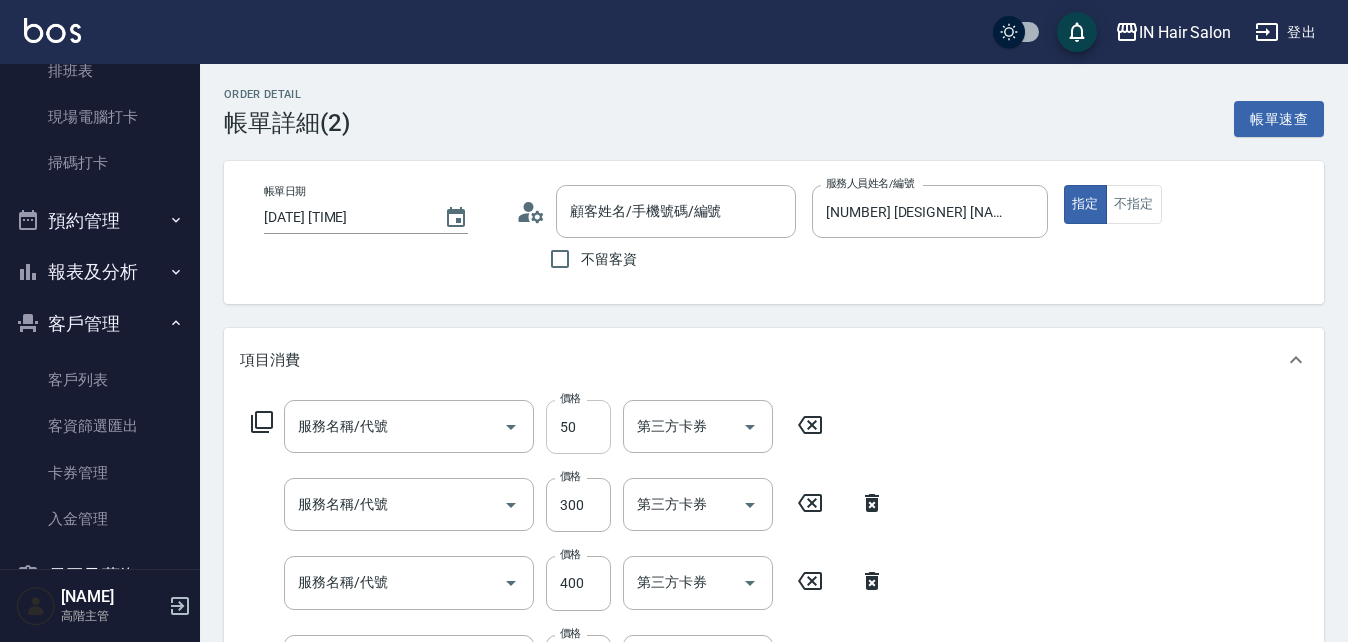 type on "[SERVICE] ([NUMBER])" 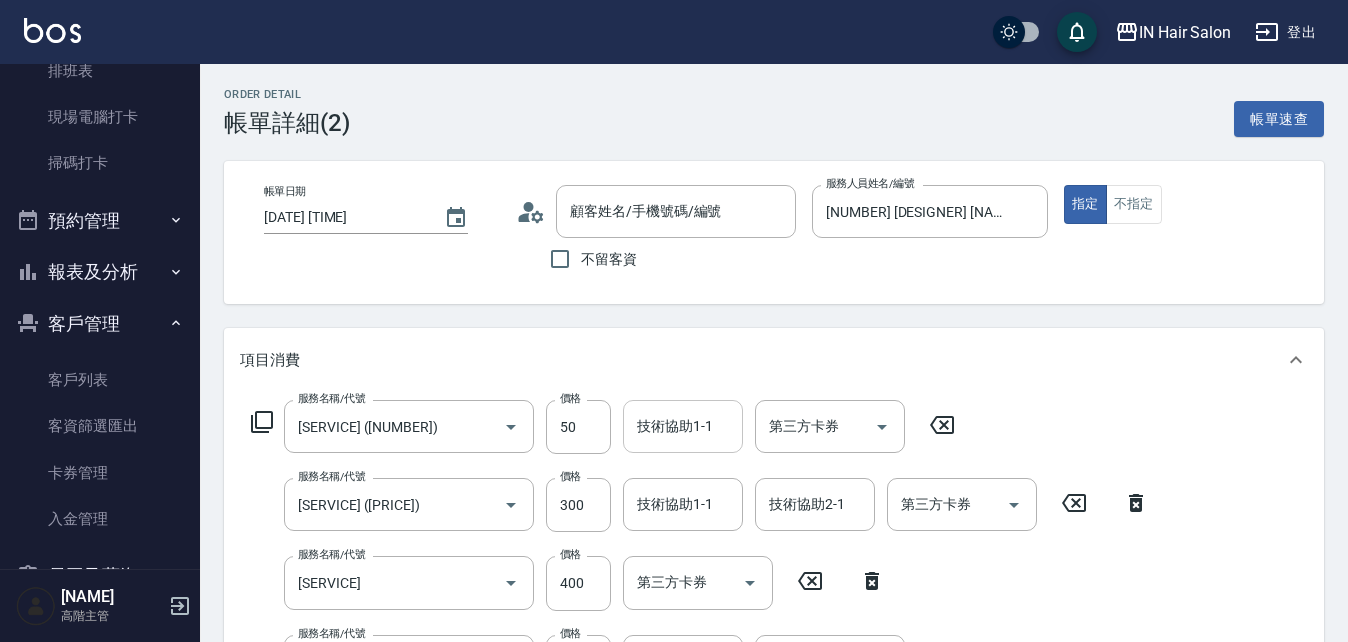 type on "[NAME]/[PHONE]/" 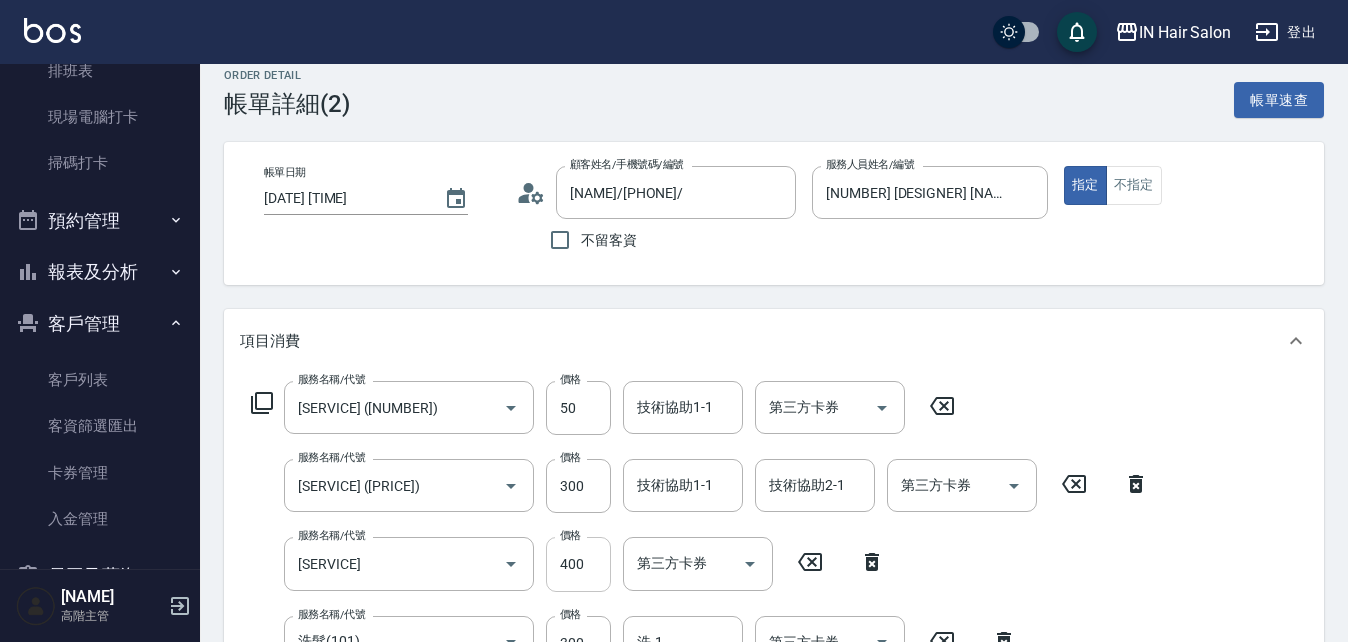scroll, scrollTop: 0, scrollLeft: 0, axis: both 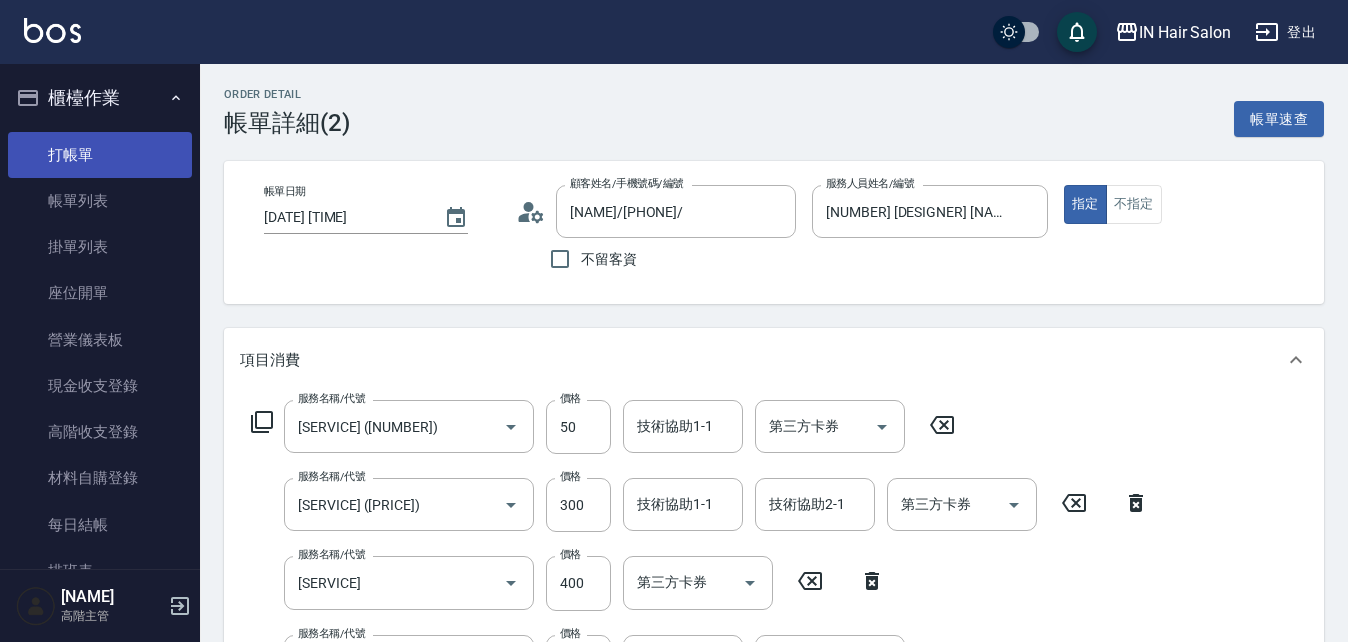 click on "打帳單" at bounding box center (100, 155) 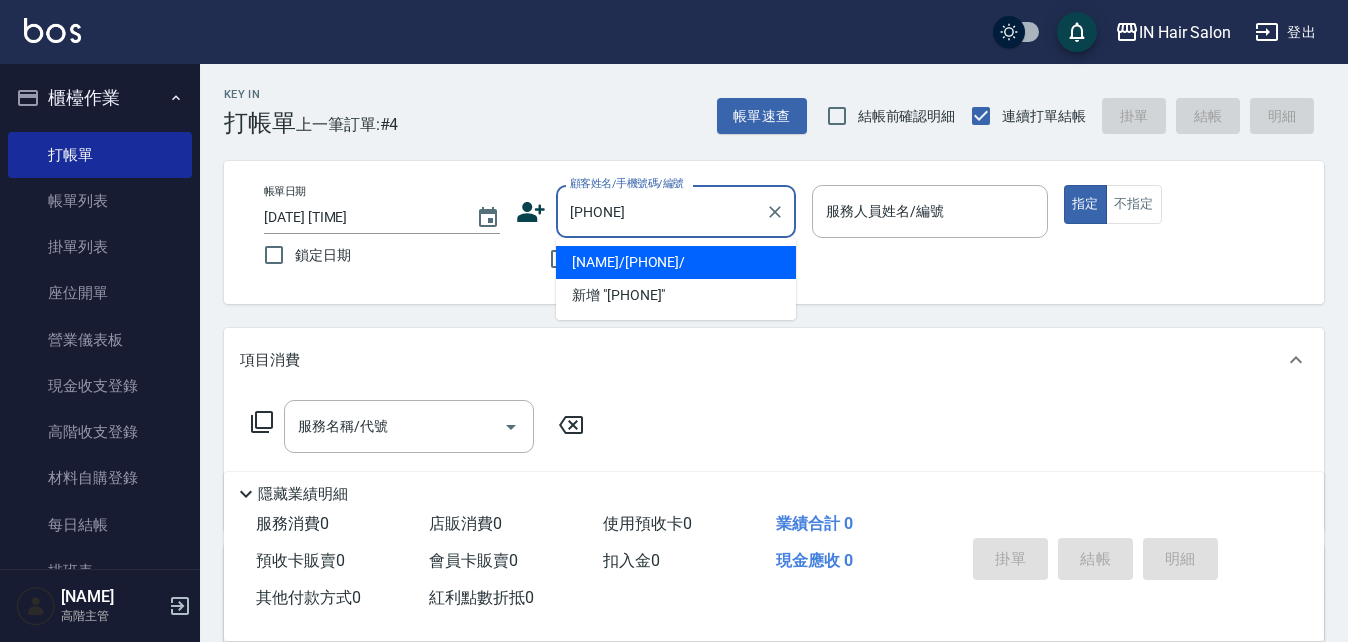 click on "[NAME]/[PHONE]/" at bounding box center [676, 262] 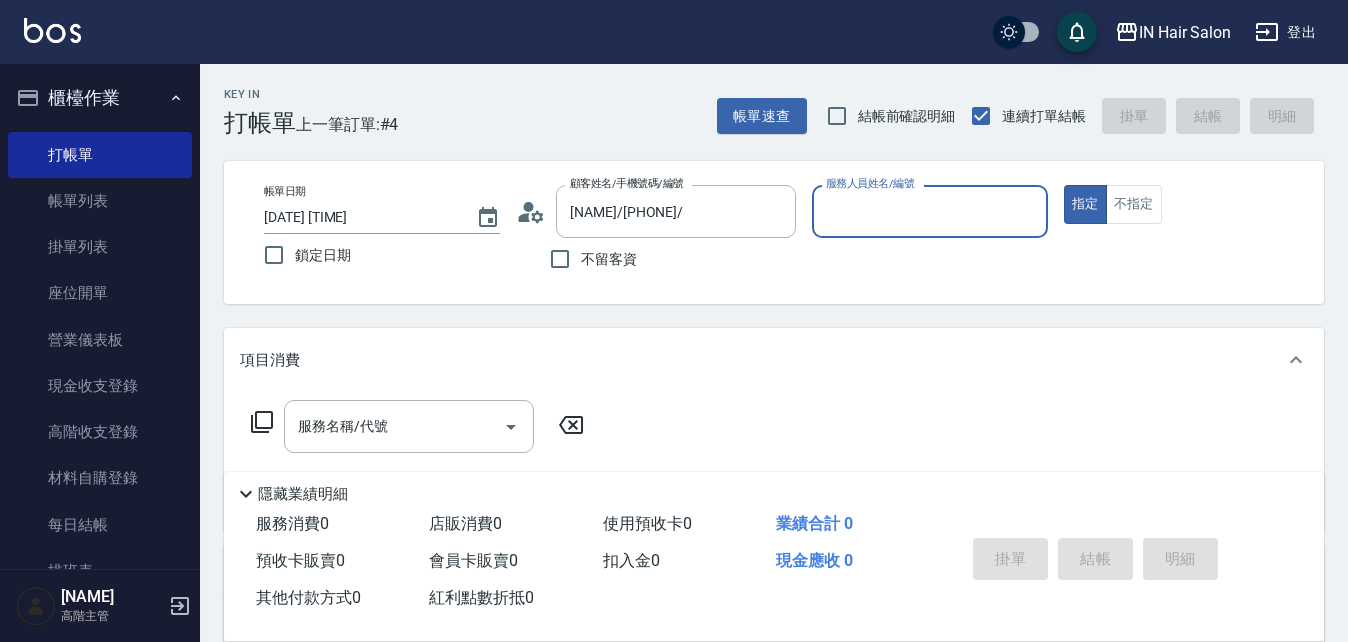 type on "[NUMBER] [TITLE] [NAME]-[NUMBER]" 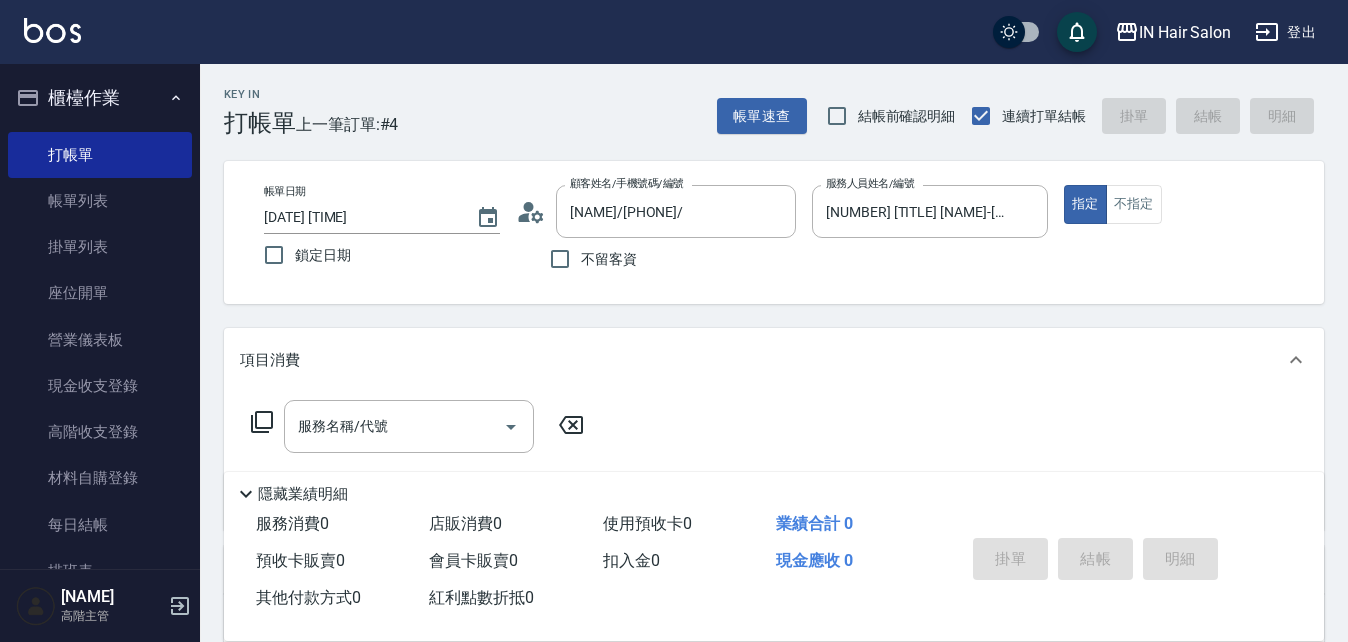 click 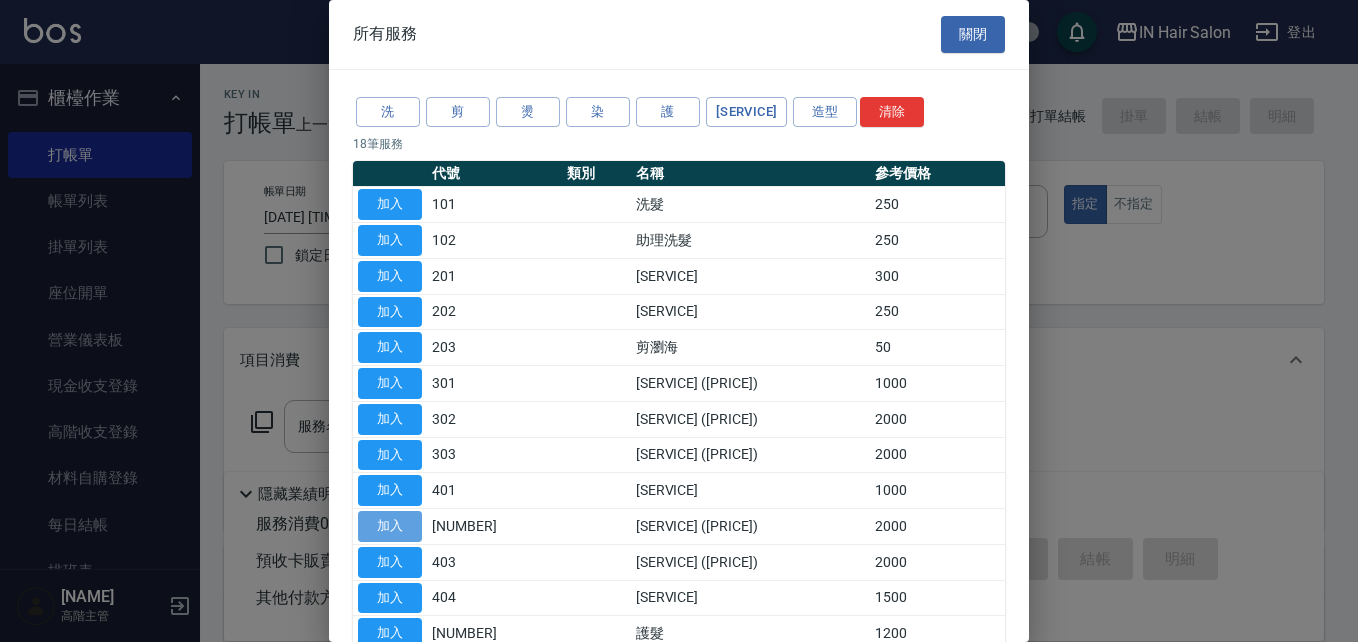click on "加入" at bounding box center (390, 526) 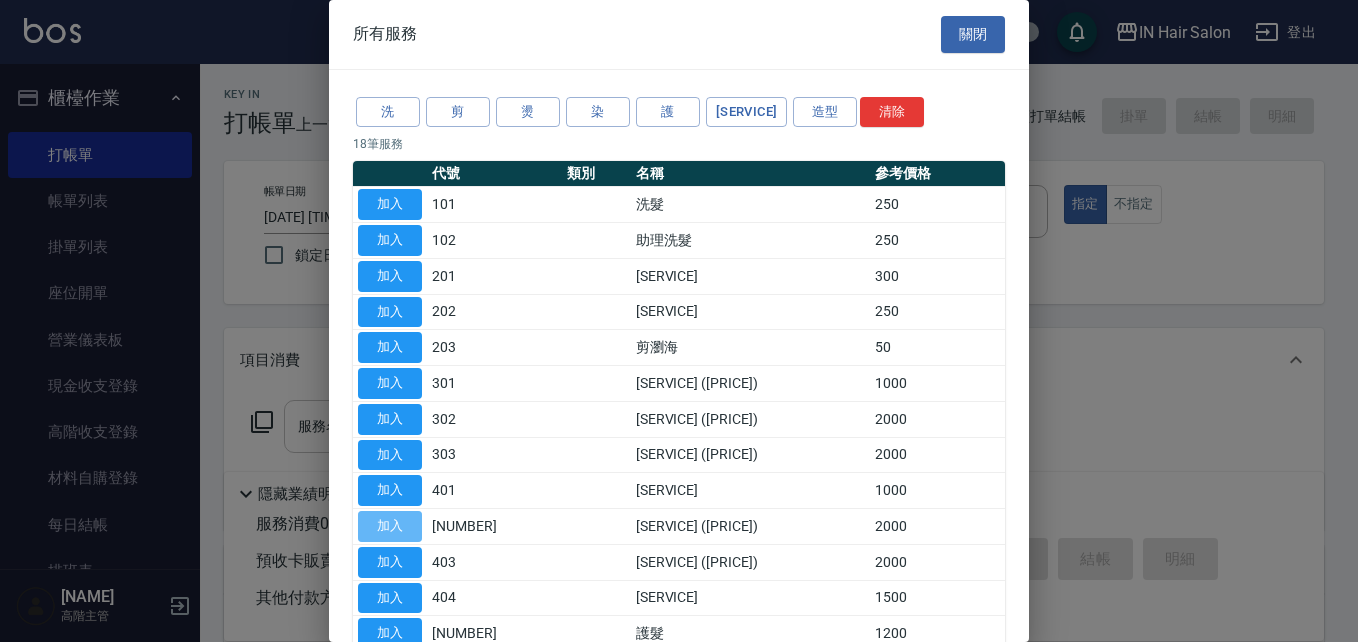type on "[SERVICE] ([PRICE])" 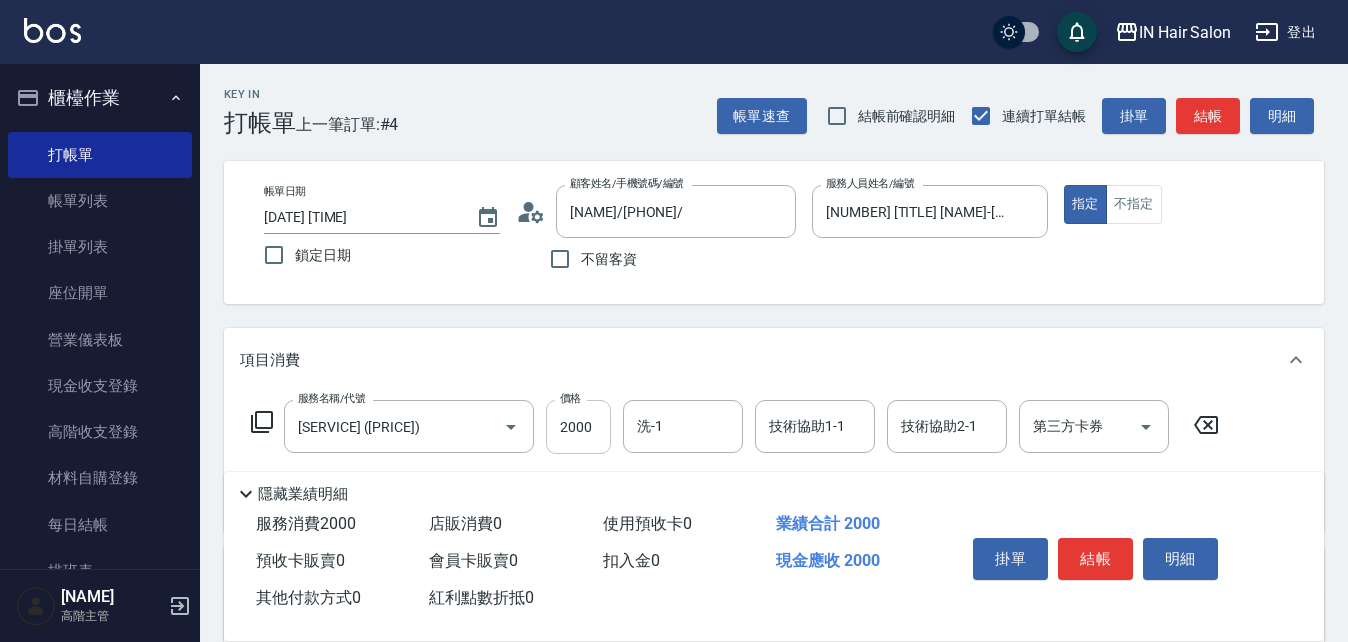 click on "2000" at bounding box center [578, 427] 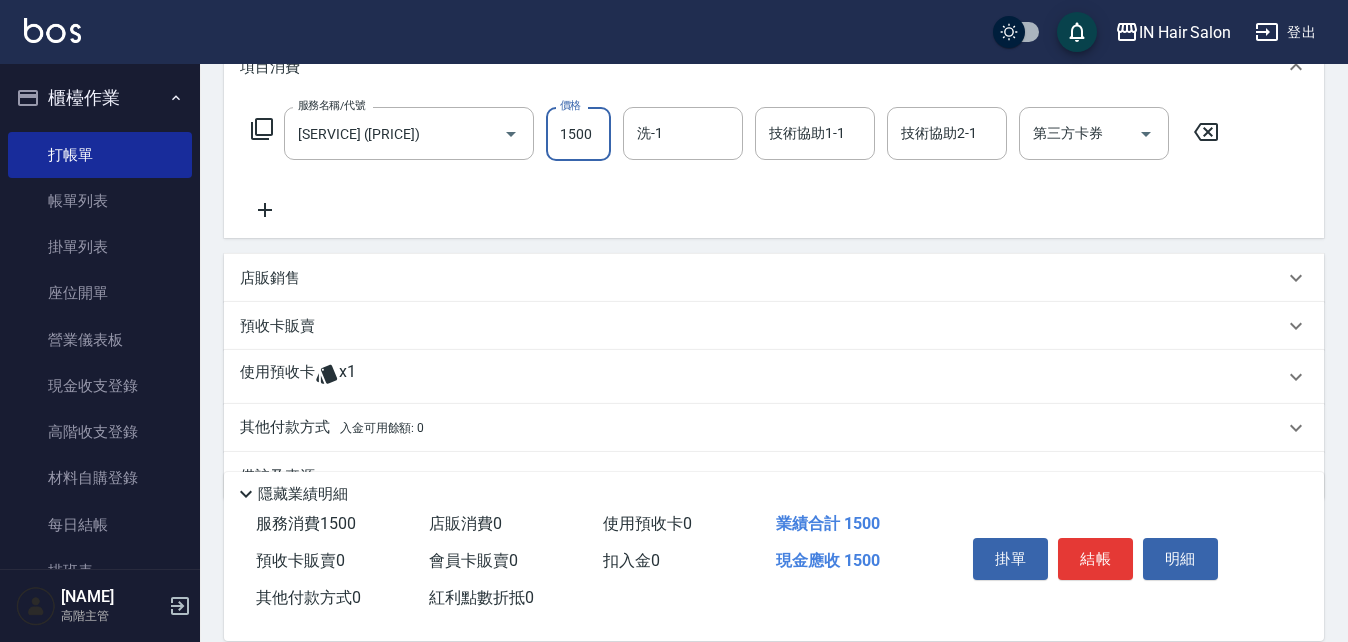 scroll, scrollTop: 300, scrollLeft: 0, axis: vertical 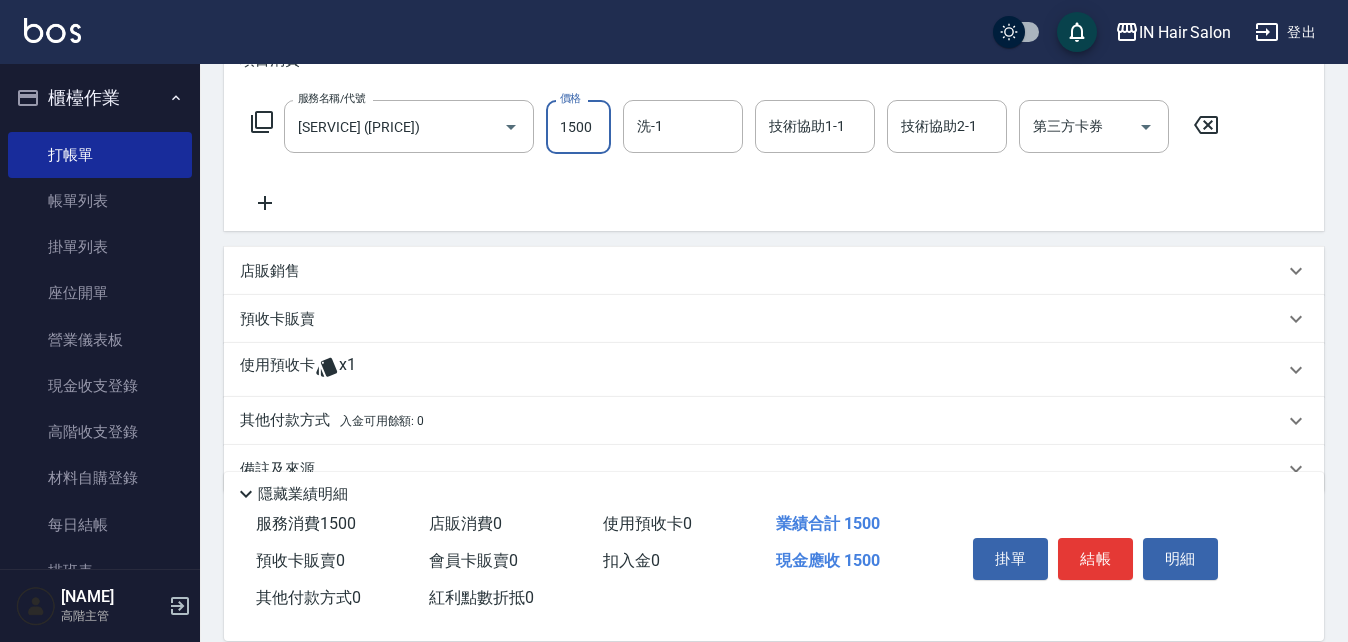 type on "1500" 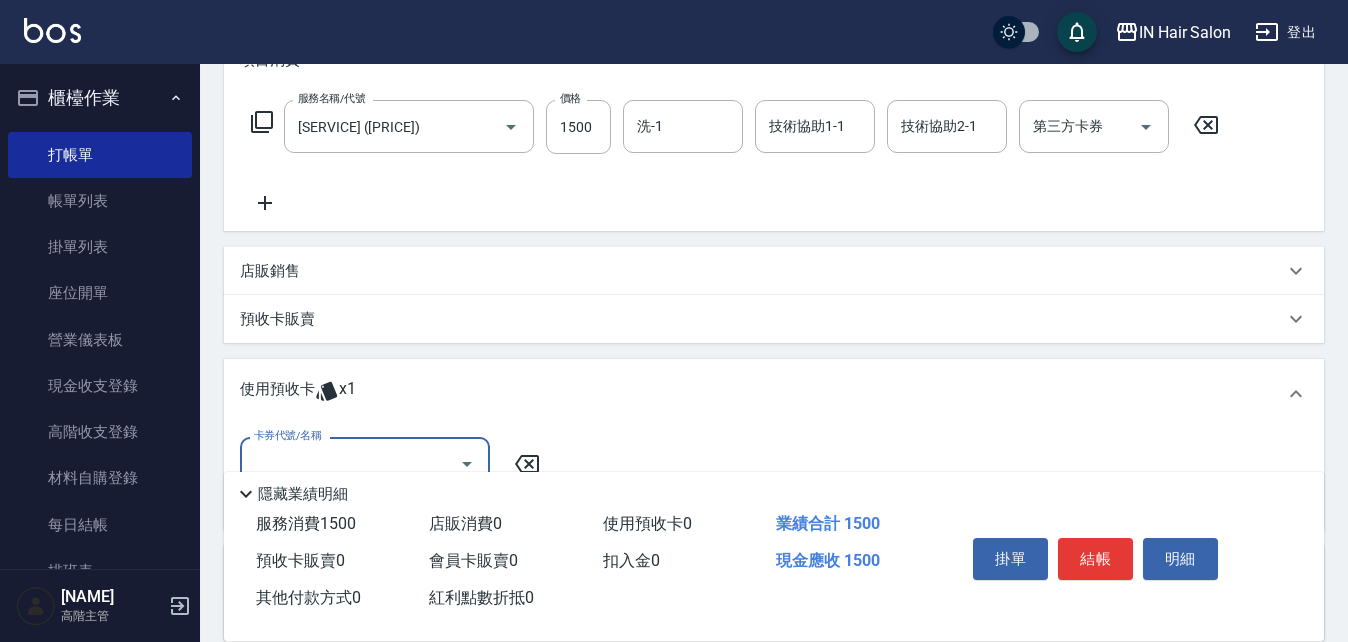 scroll, scrollTop: 0, scrollLeft: 0, axis: both 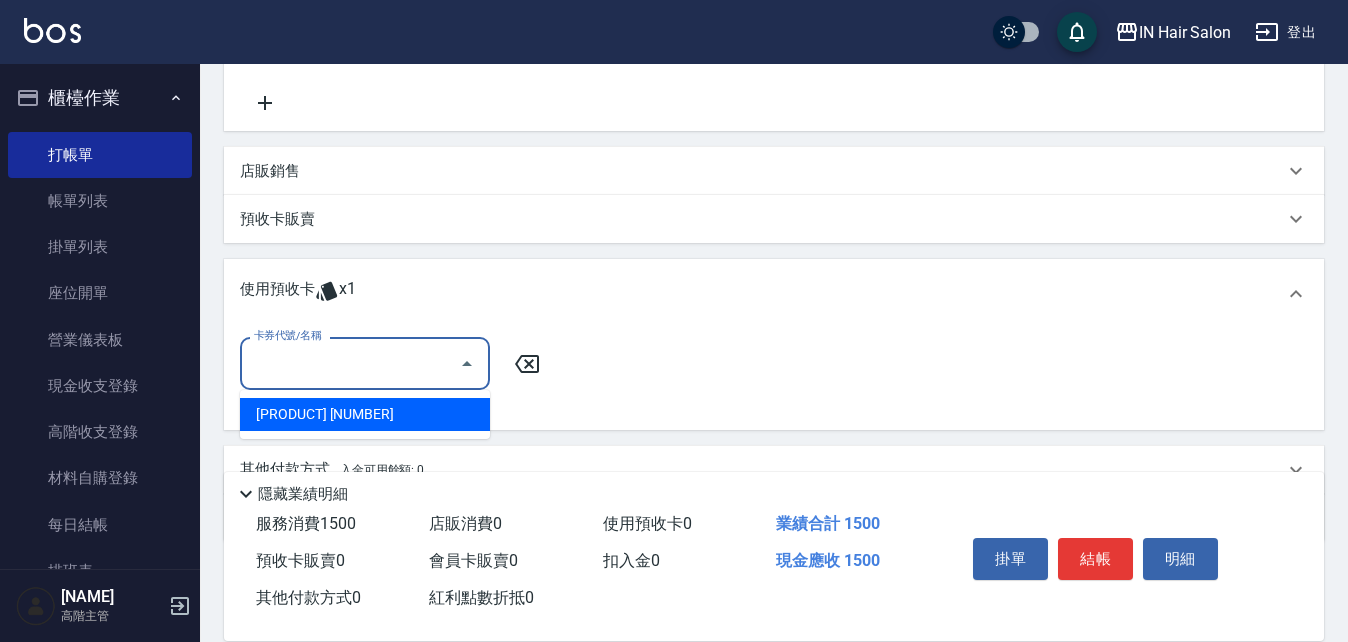 click on "卡券代號/名稱" at bounding box center (350, 363) 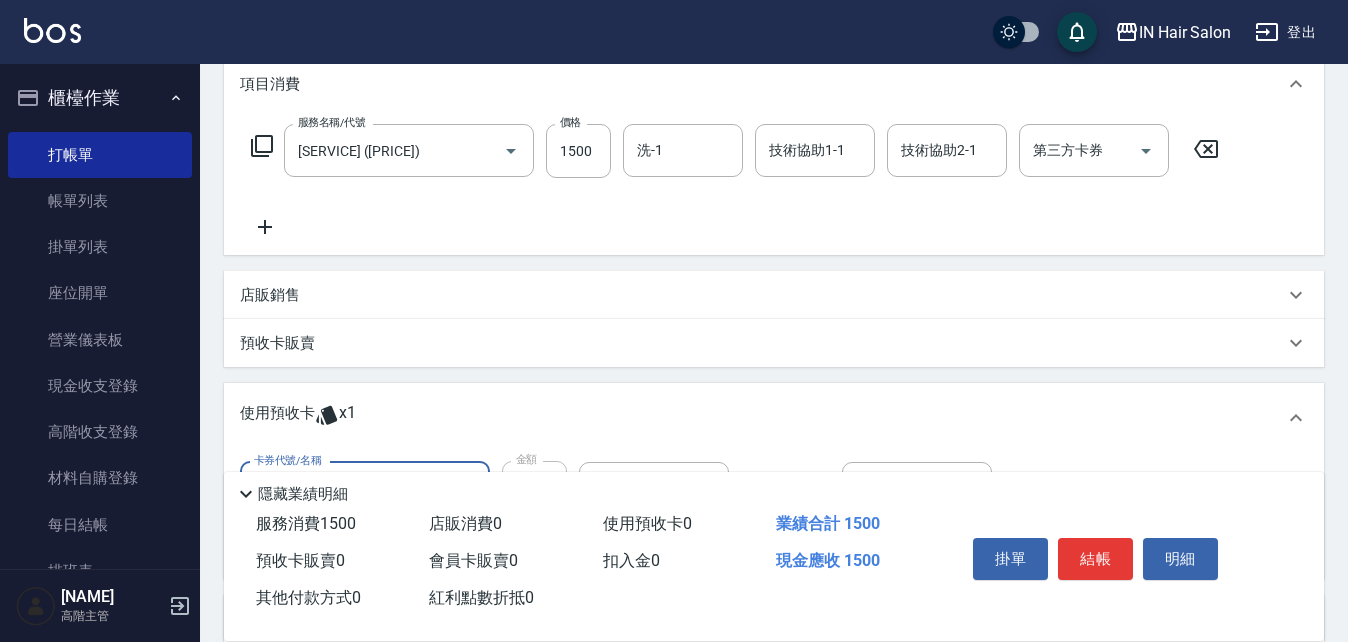 scroll, scrollTop: 0, scrollLeft: 0, axis: both 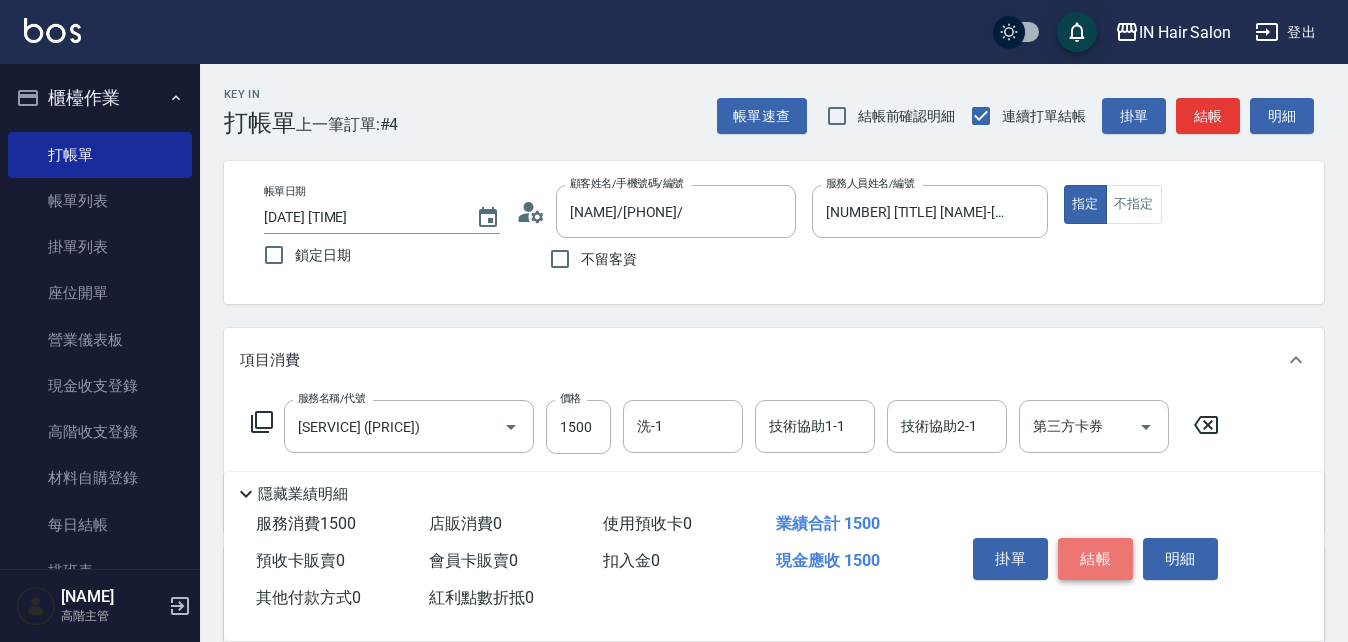 click on "結帳" at bounding box center [1095, 559] 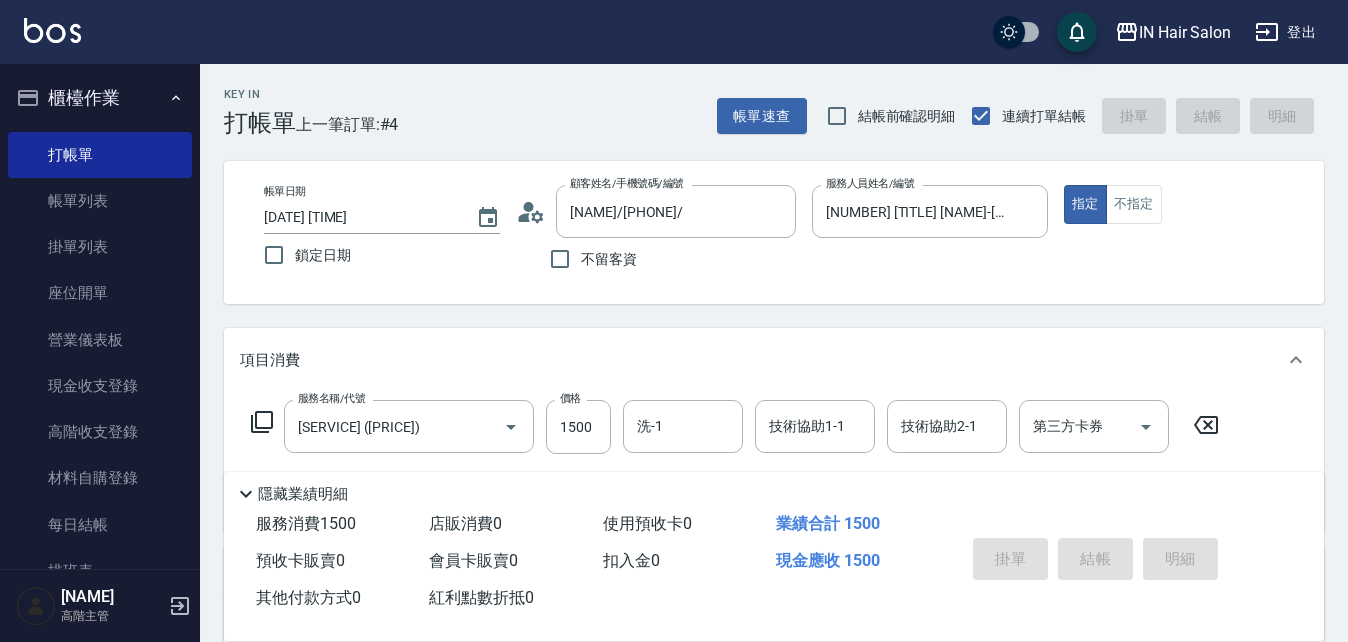 type 